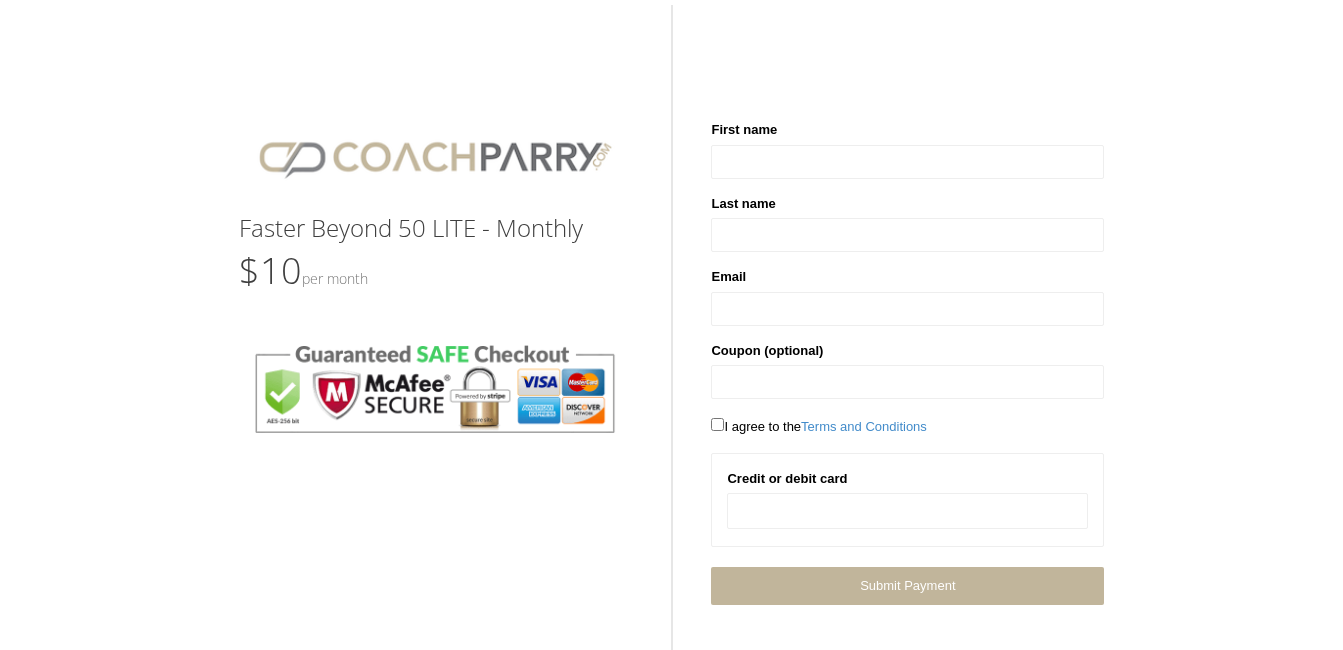 scroll, scrollTop: 0, scrollLeft: 0, axis: both 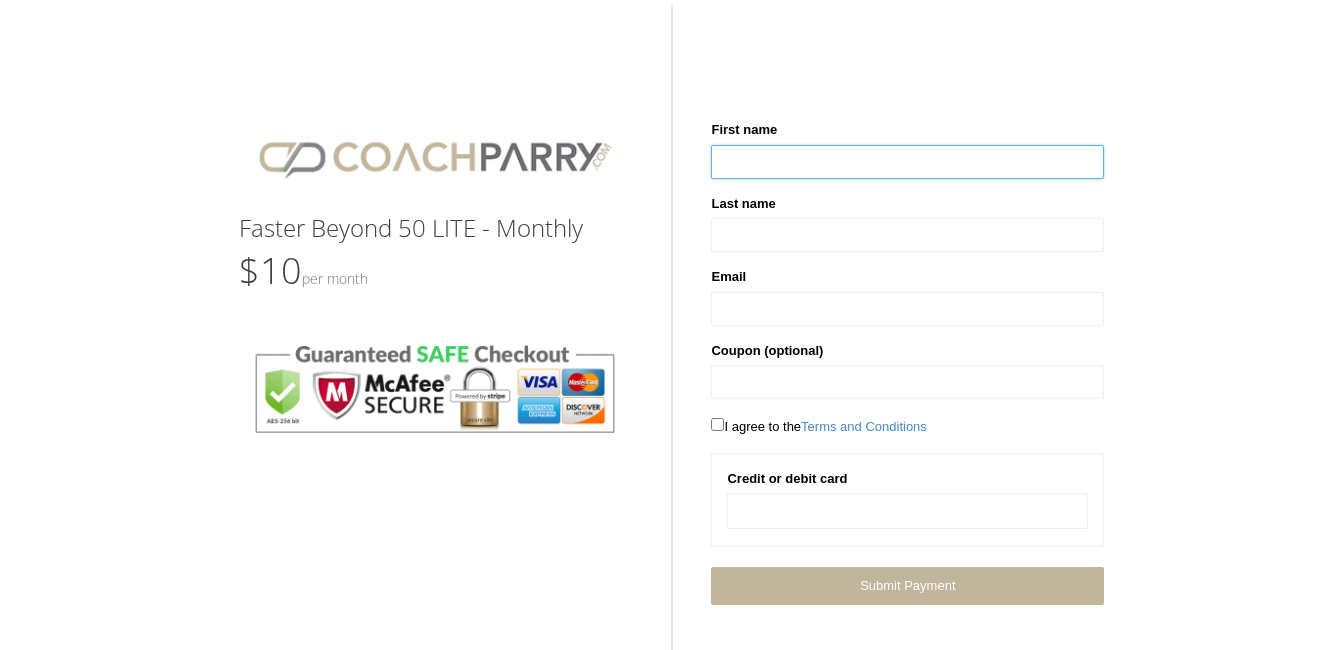 click at bounding box center (907, 162) 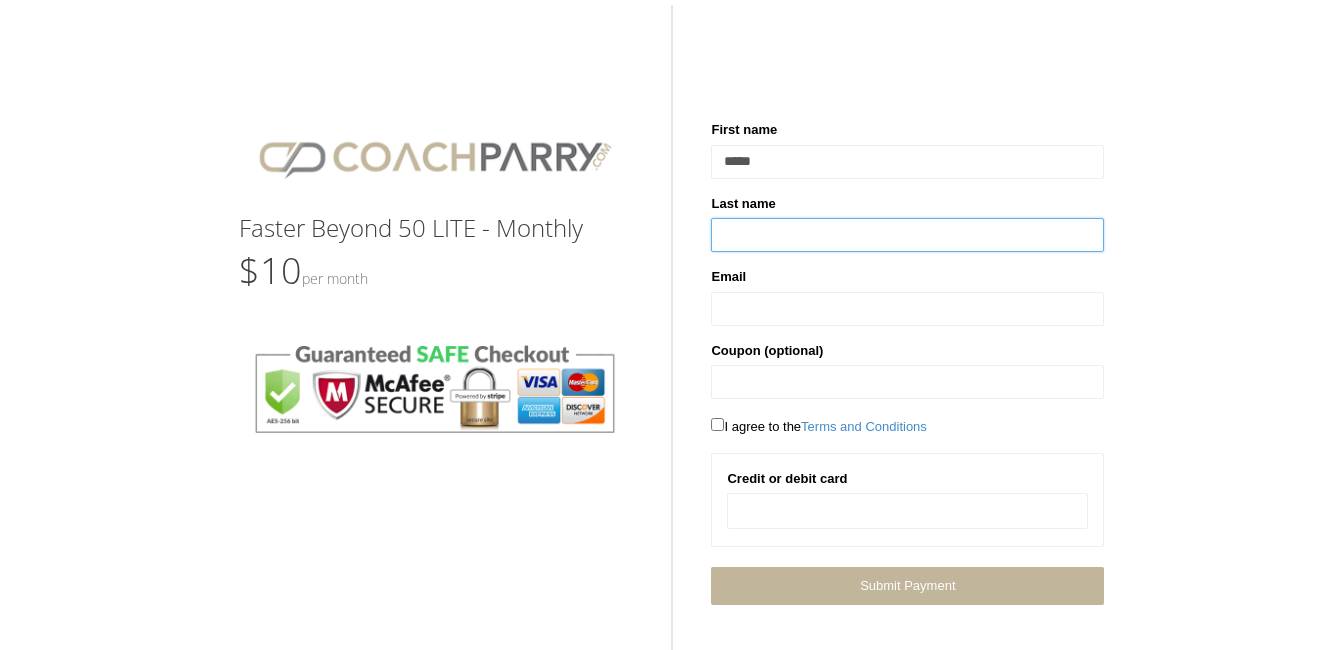 type on "*********" 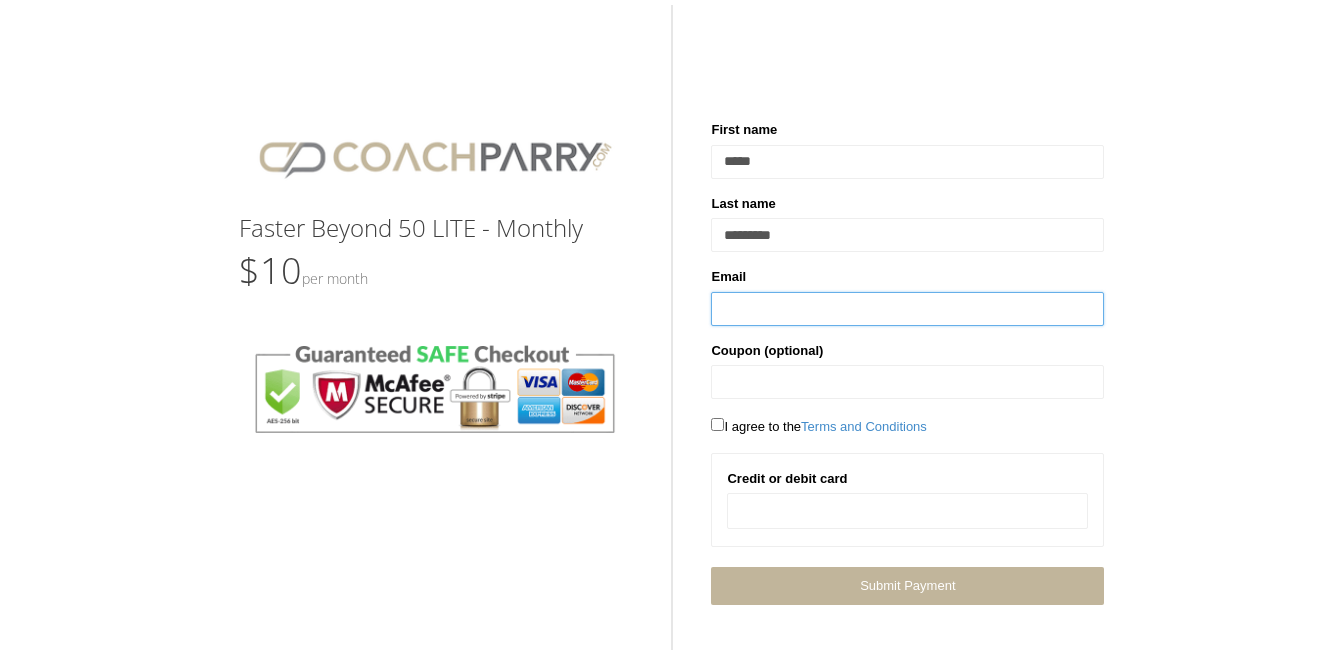 type on "**********" 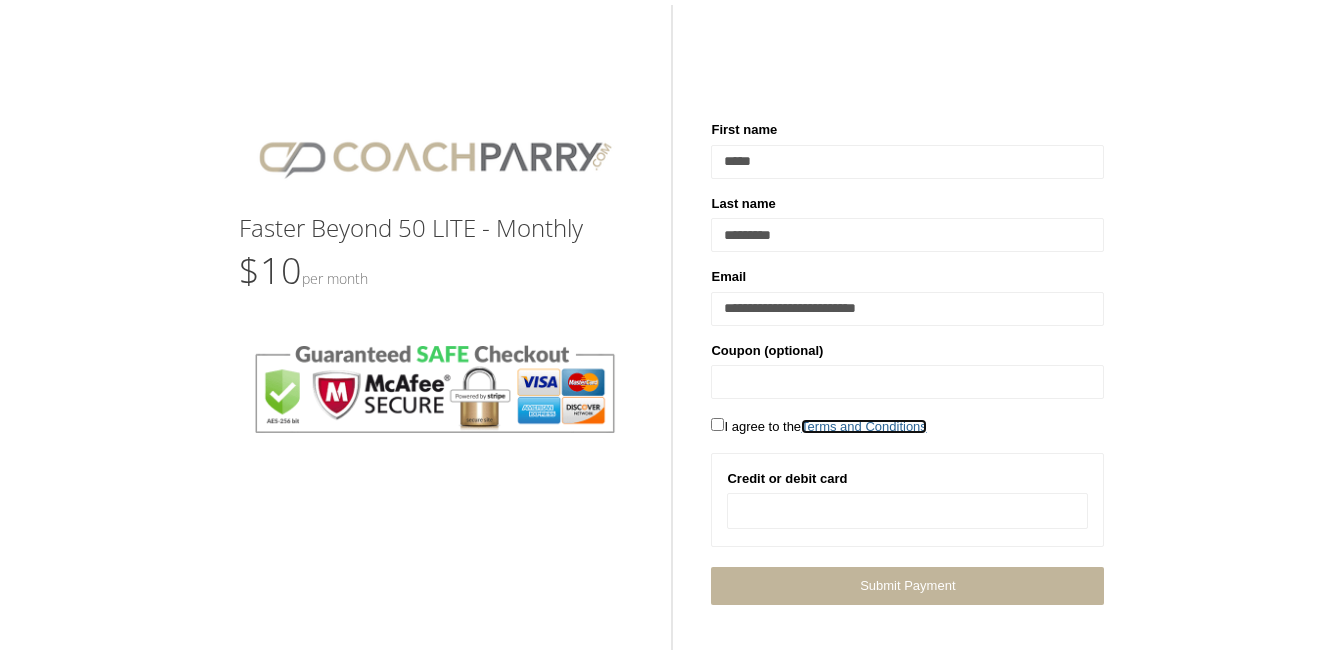 click on "Terms and Conditions" at bounding box center (864, 426) 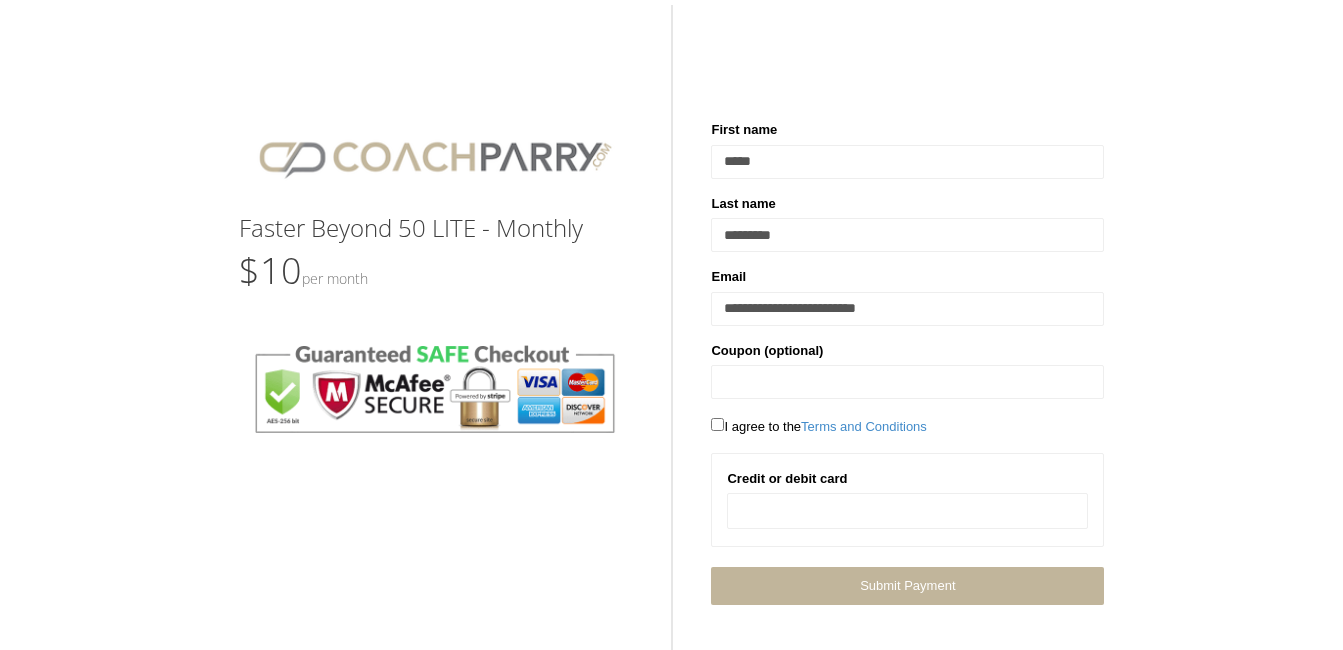 click at bounding box center (907, 511) 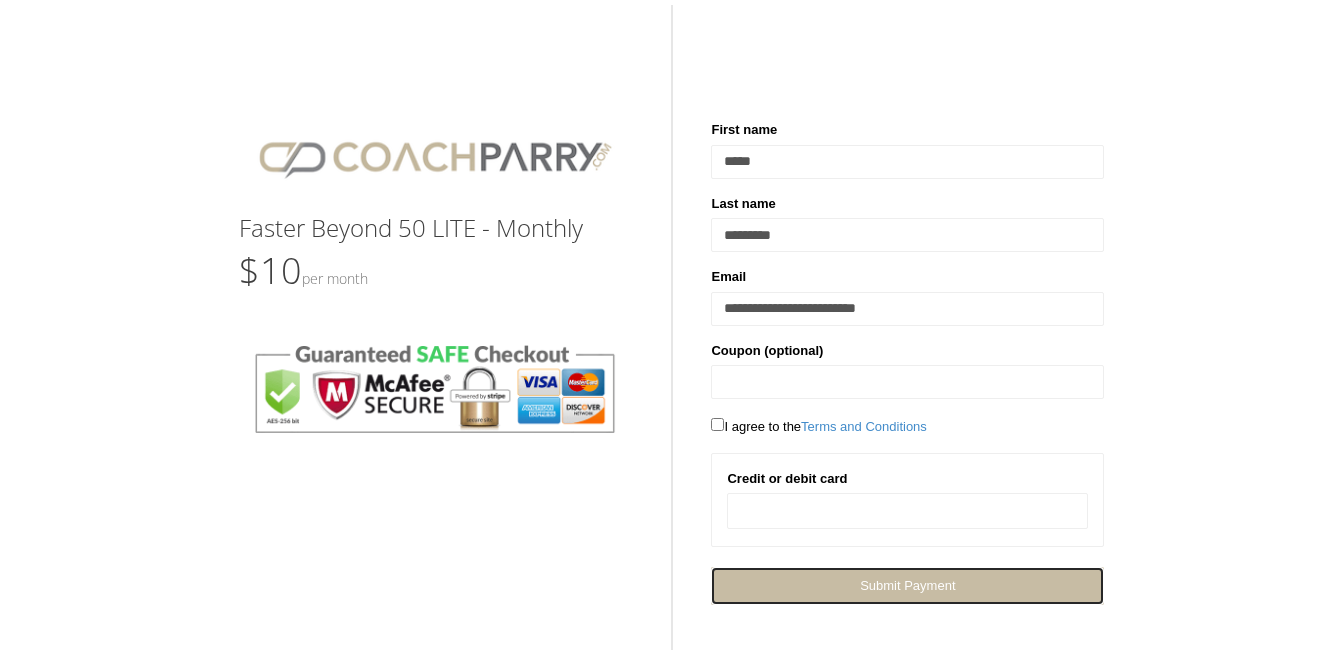 click on "Next Submit Payment" at bounding box center (907, 585) 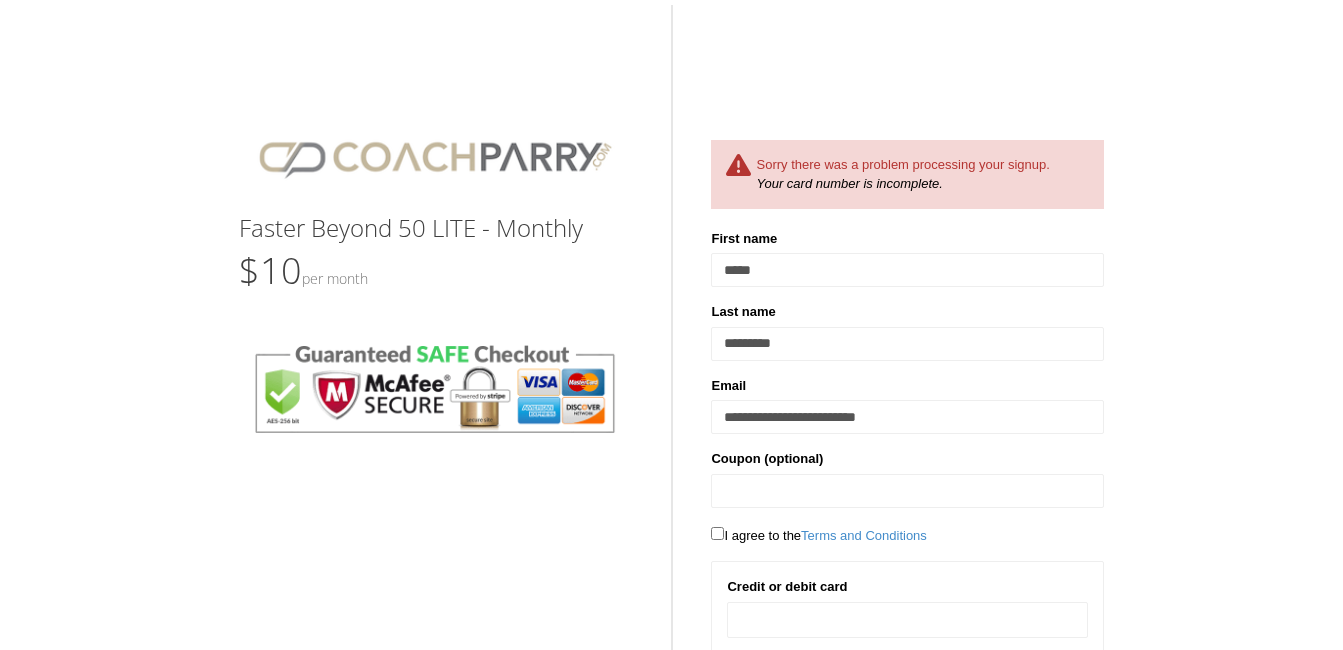 click on "Faster Beyond 50 LITE - Monthly
$10  Per Month
Sorry there was a problem processing your signup.
Your card number is incomplete.
[FIRST] [LAST] [EMAIL]" at bounding box center [671, 366] 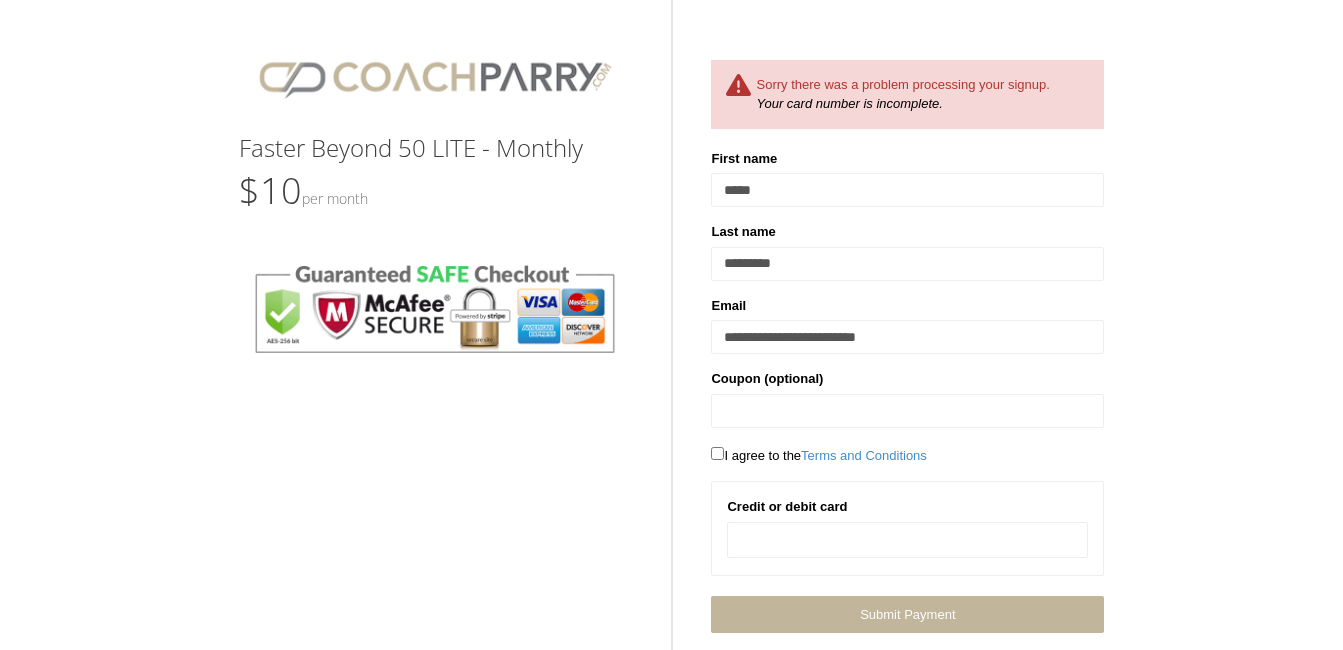 scroll, scrollTop: 118, scrollLeft: 0, axis: vertical 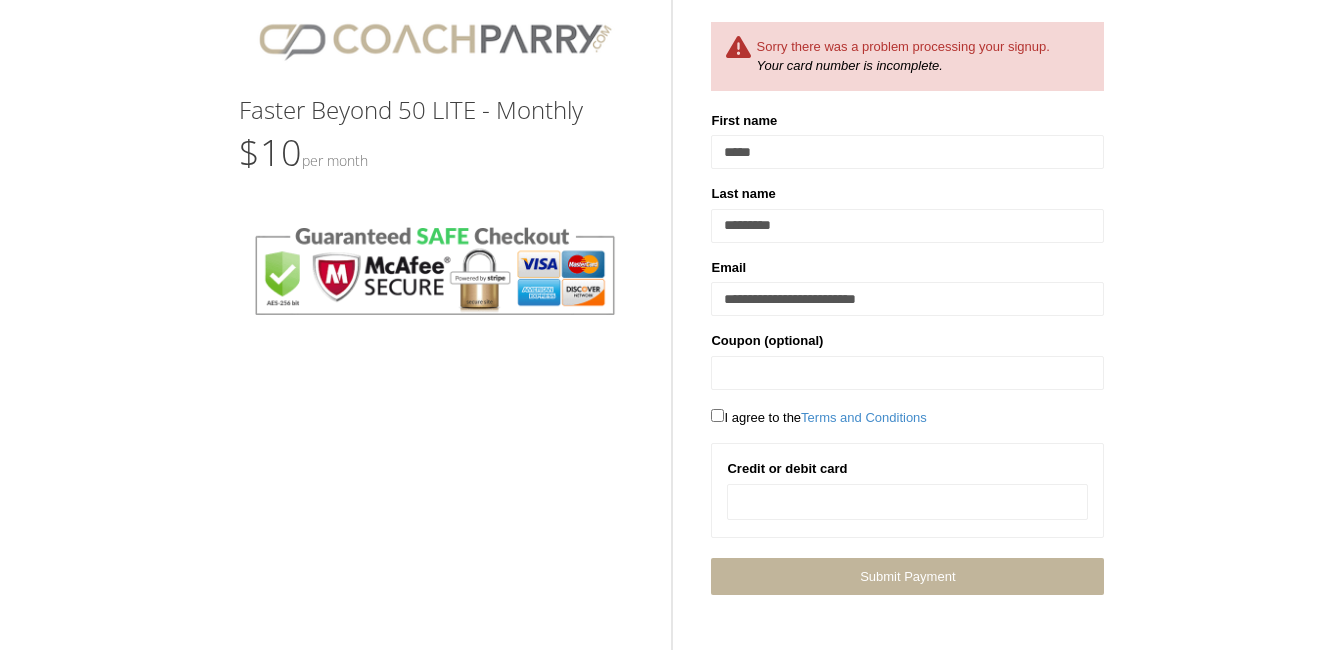 click on "Faster Beyond 50 LITE - Monthly
$10  Per Month
Sorry there was a problem processing your signup.
Your card number is incomplete.
[FIRST] [LAST] [EMAIL]" at bounding box center [671, 248] 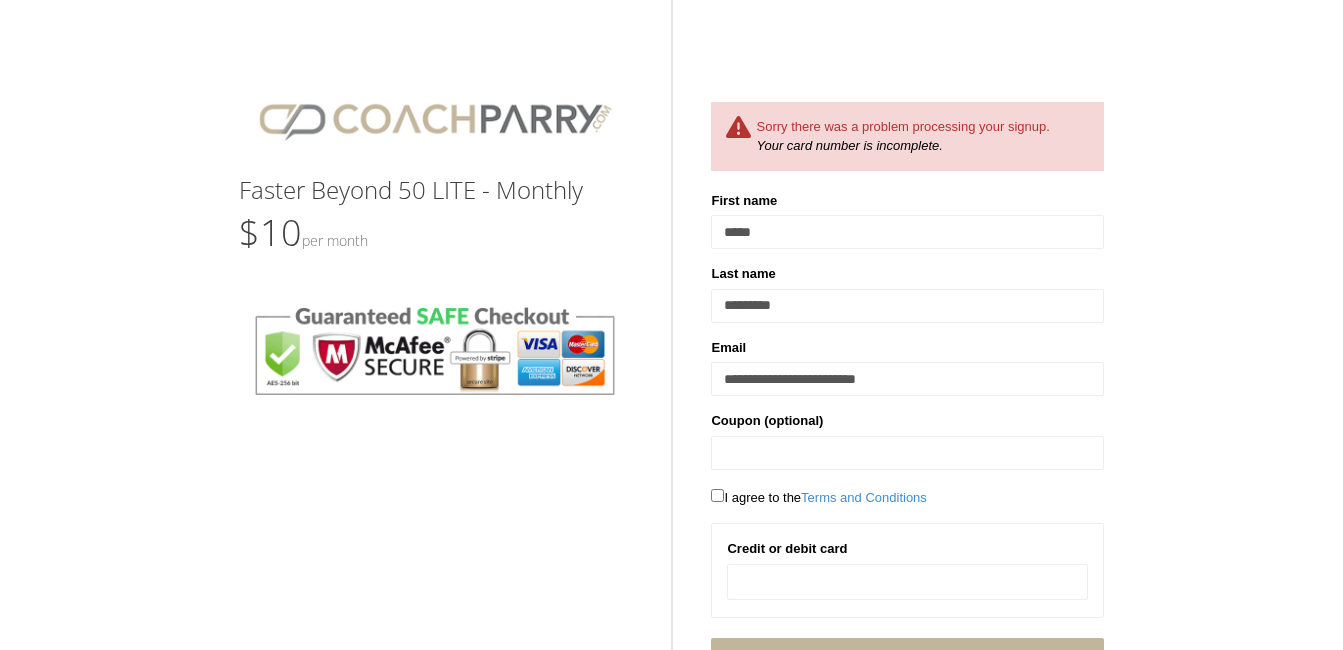 scroll, scrollTop: 17, scrollLeft: 0, axis: vertical 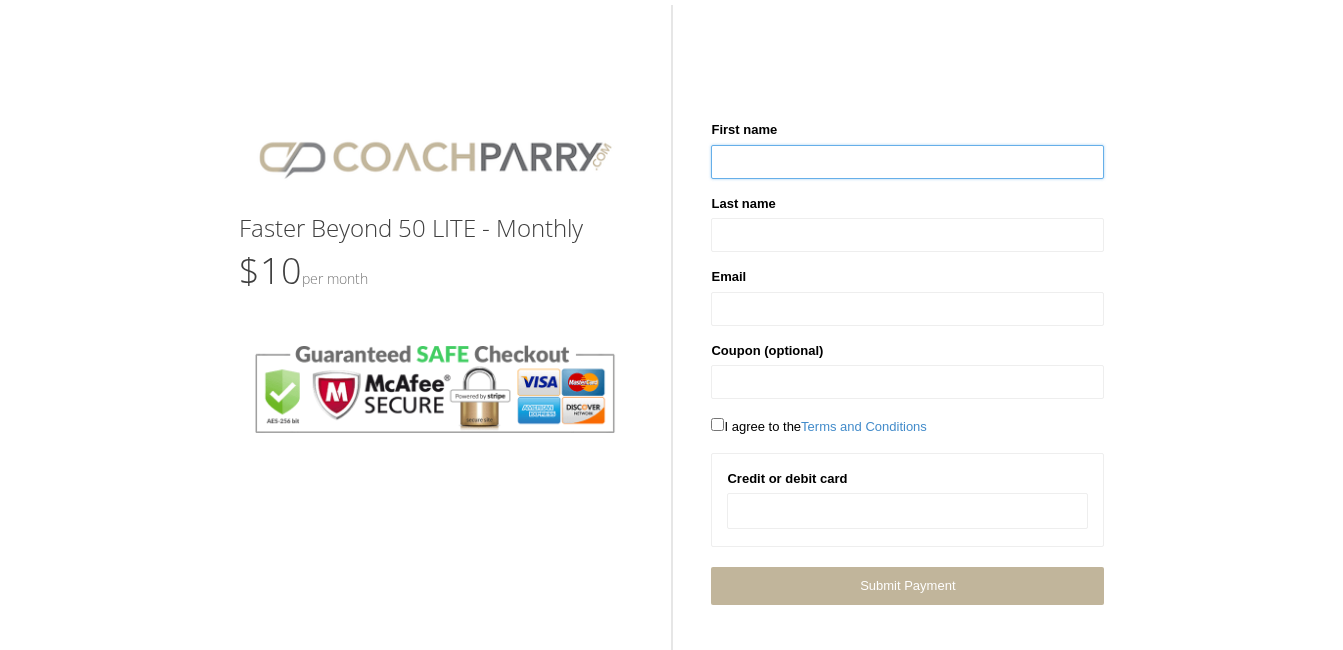 click at bounding box center (907, 162) 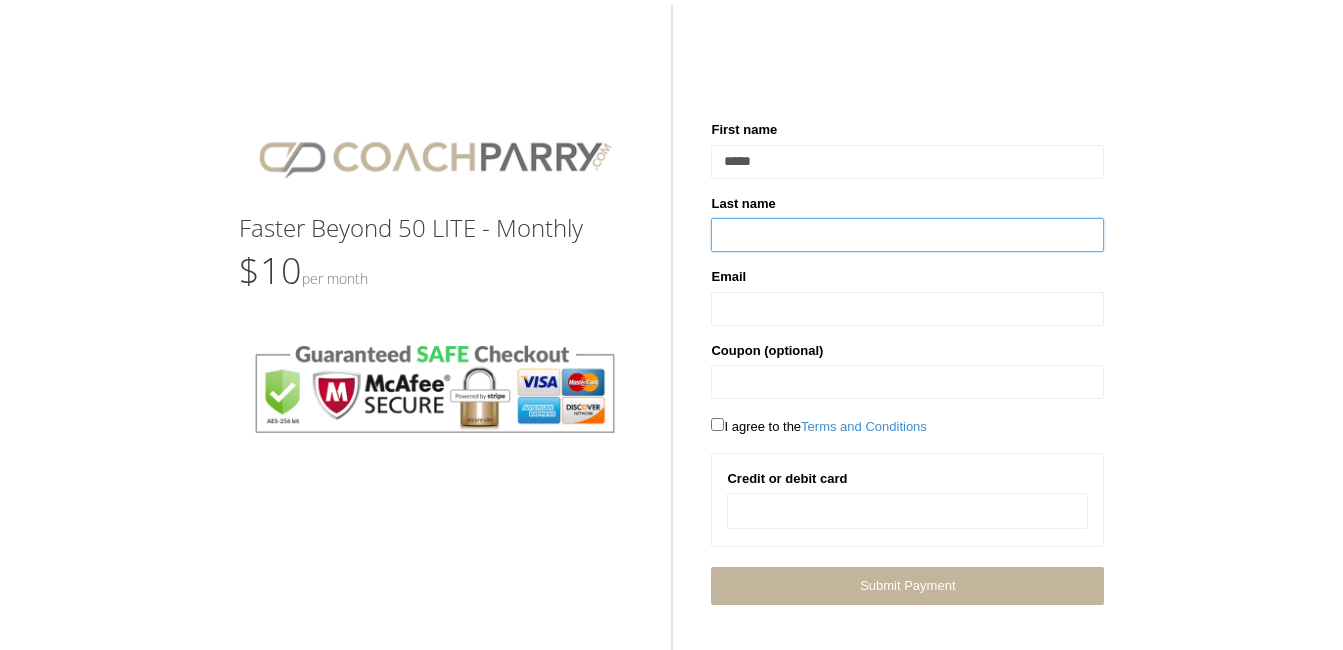 type on "*********" 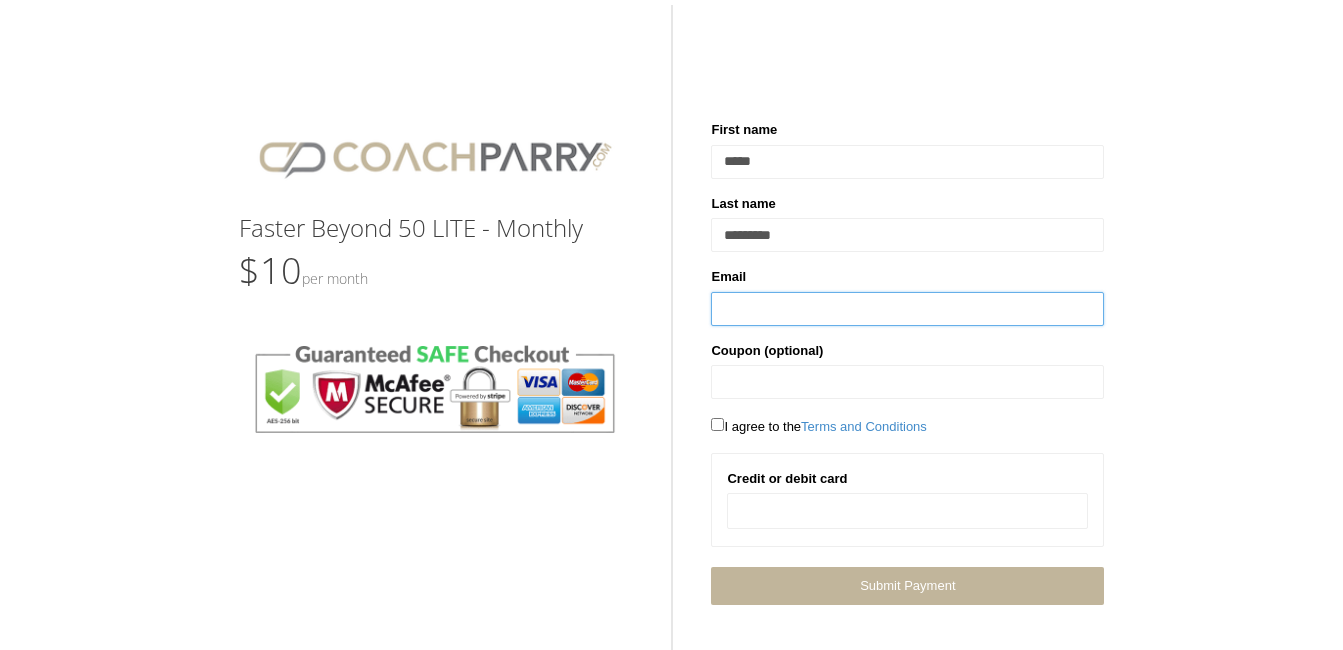 type on "**********" 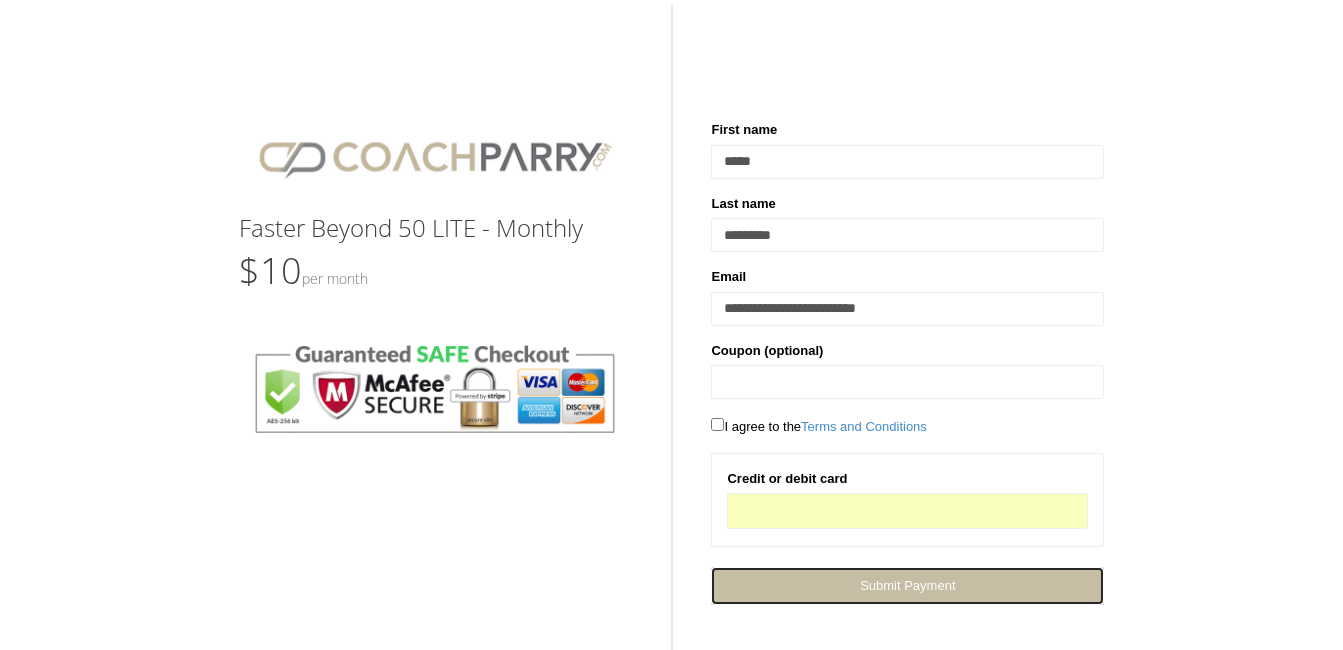 click on "Next Submit Payment" at bounding box center [907, 585] 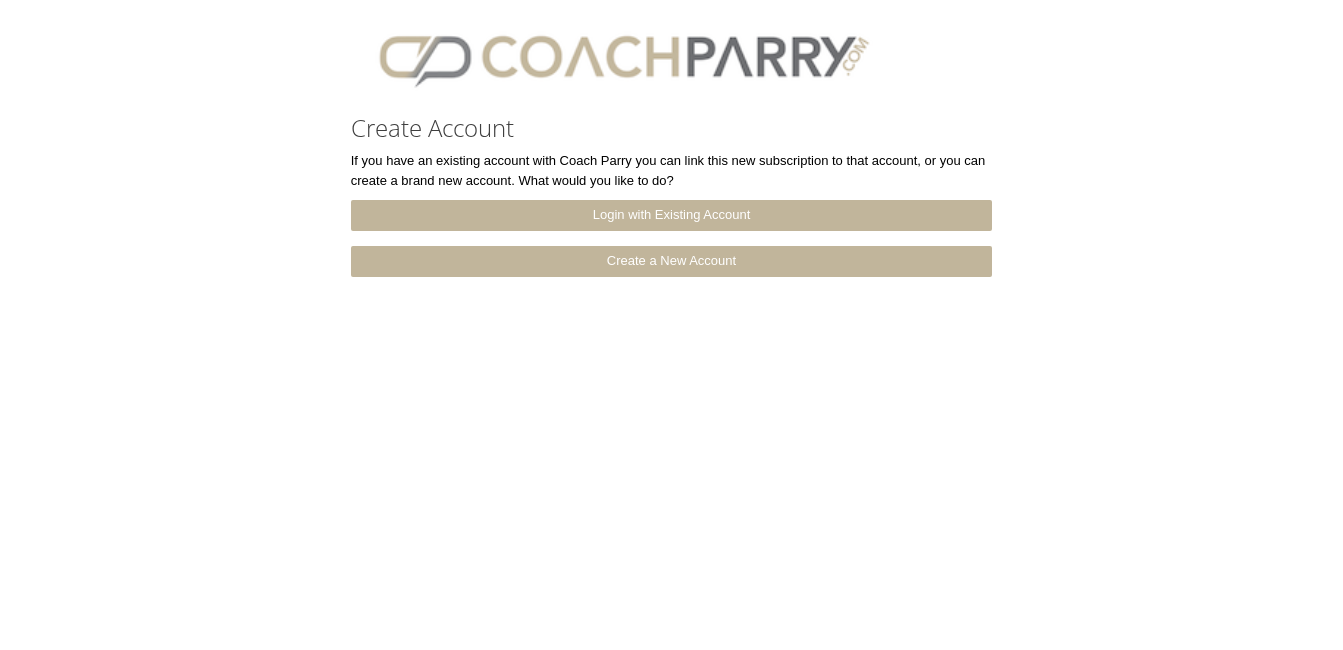 scroll, scrollTop: 0, scrollLeft: 0, axis: both 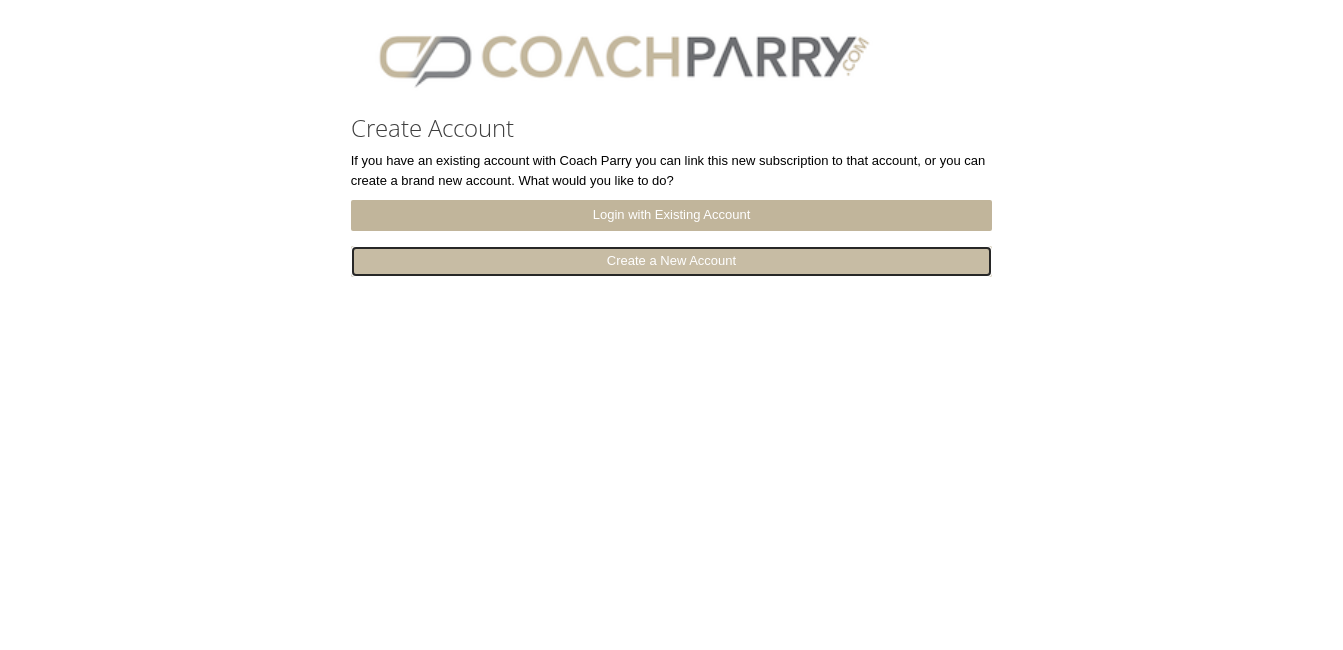 click on "Create a New Account" at bounding box center (672, 261) 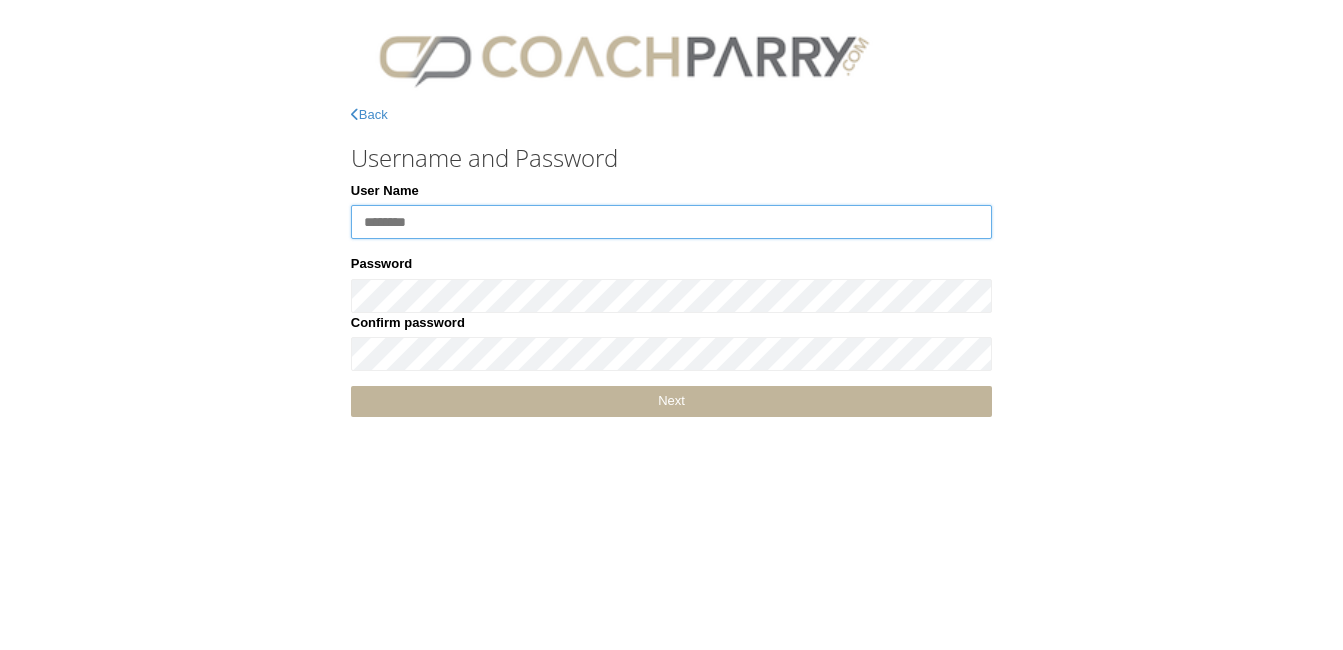 click on "User Name" at bounding box center [672, 222] 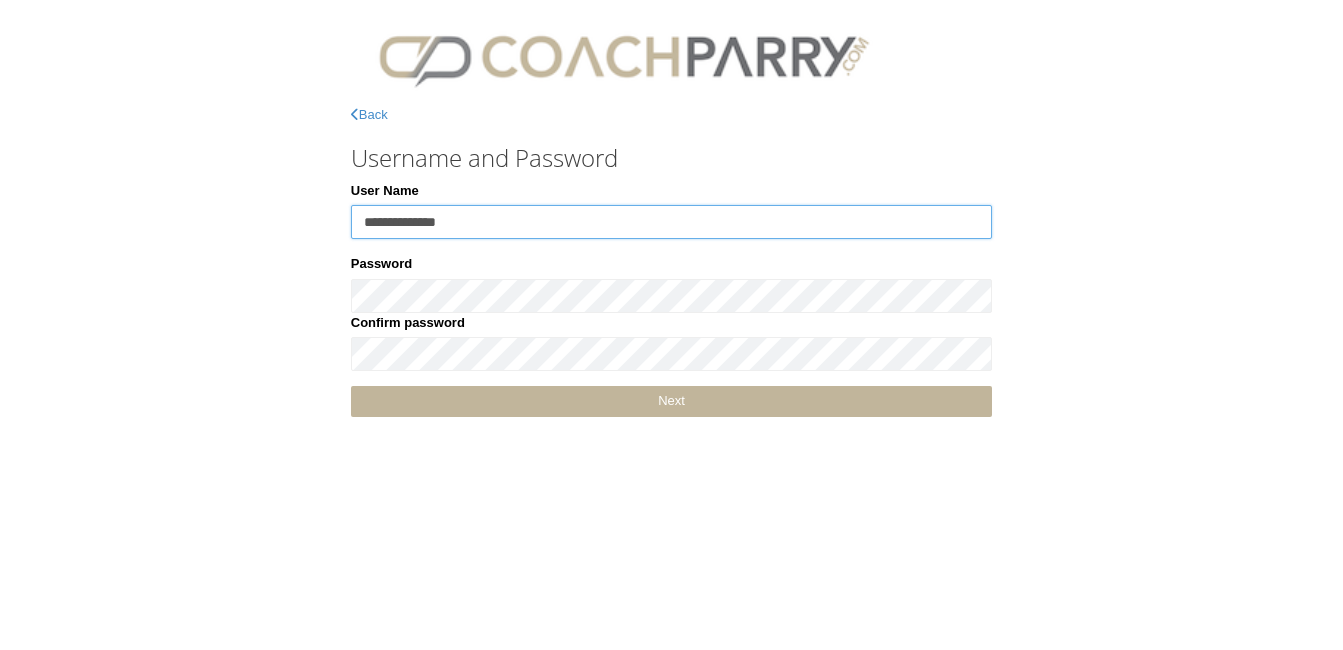 type on "**********" 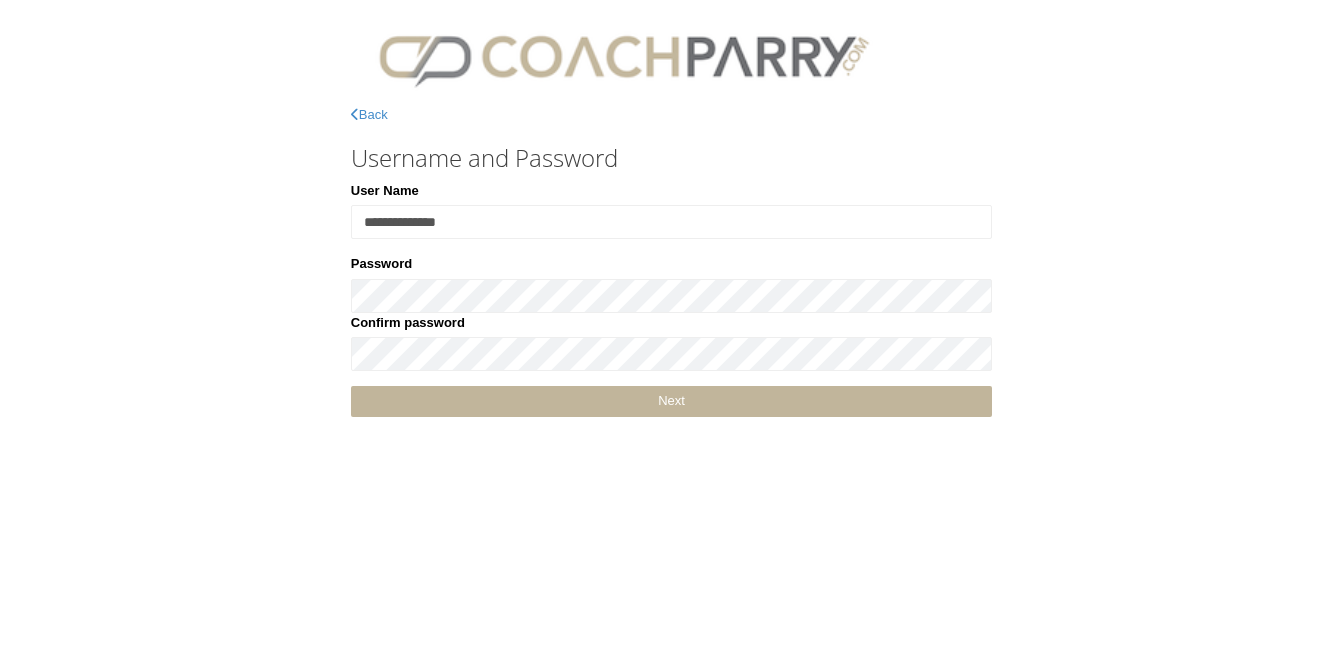 click on "**********" at bounding box center [672, 226] 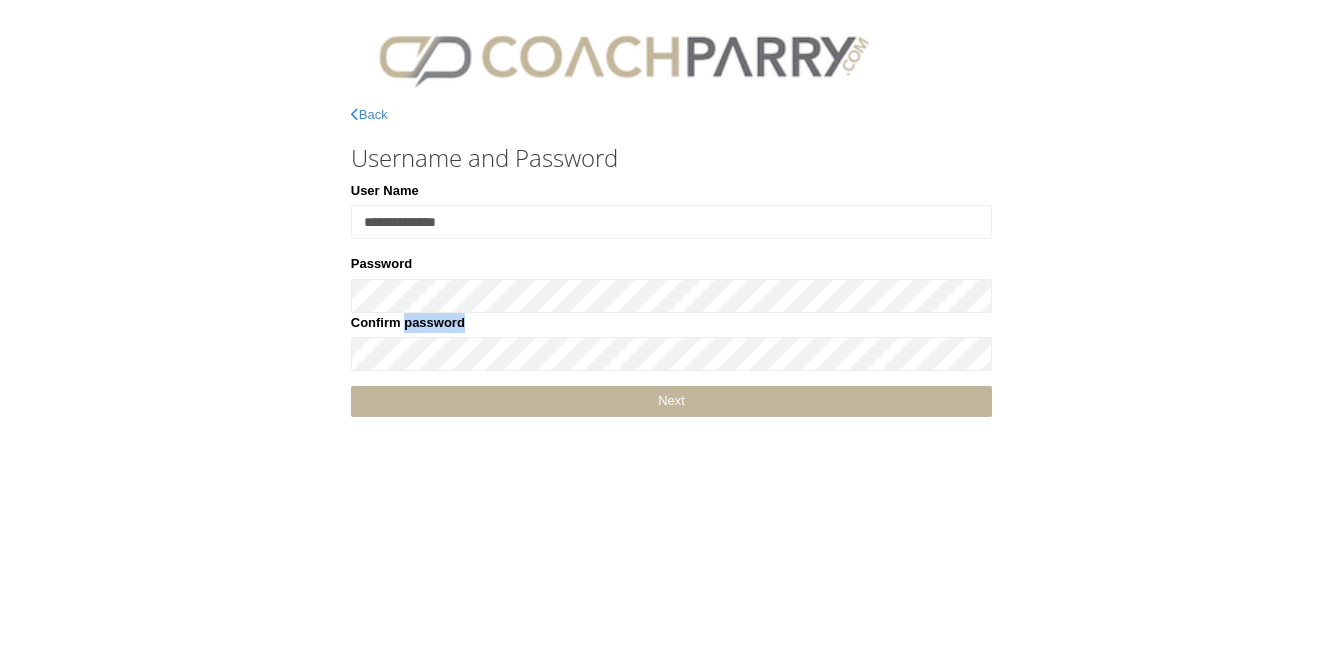 click on "**********" at bounding box center [672, 226] 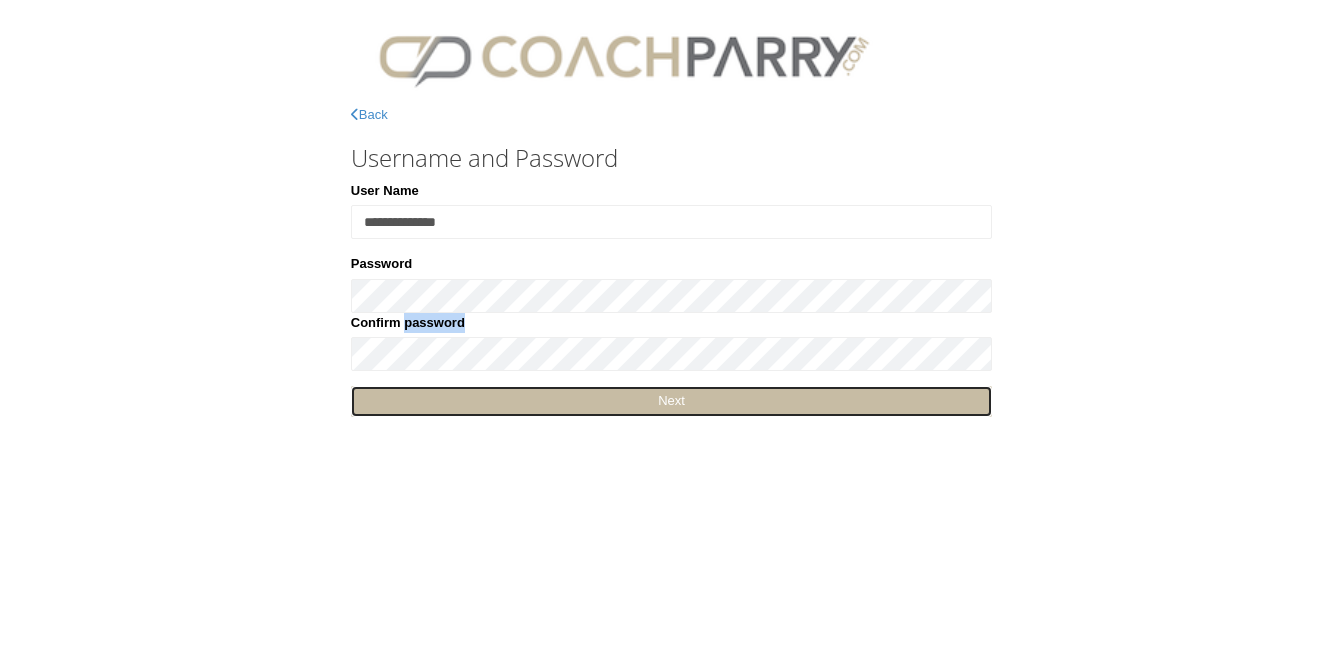 drag, startPoint x: 906, startPoint y: 422, endPoint x: 892, endPoint y: 410, distance: 18.439089 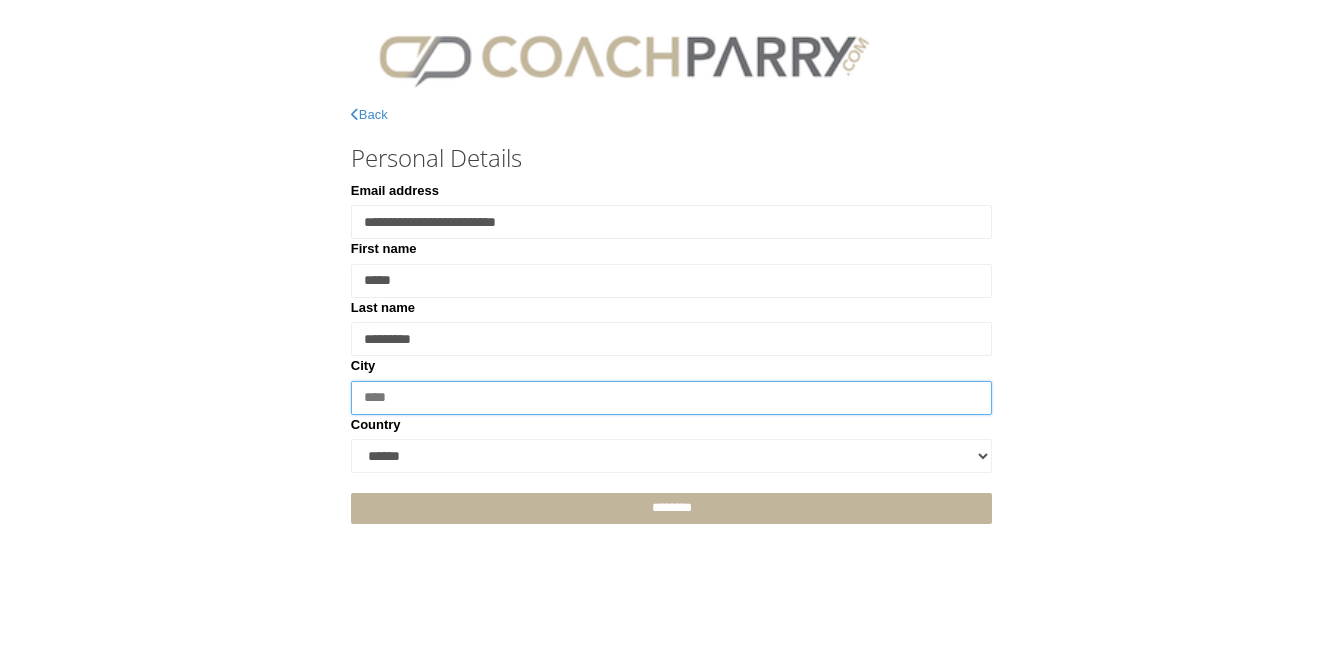 click on "City" at bounding box center (672, 398) 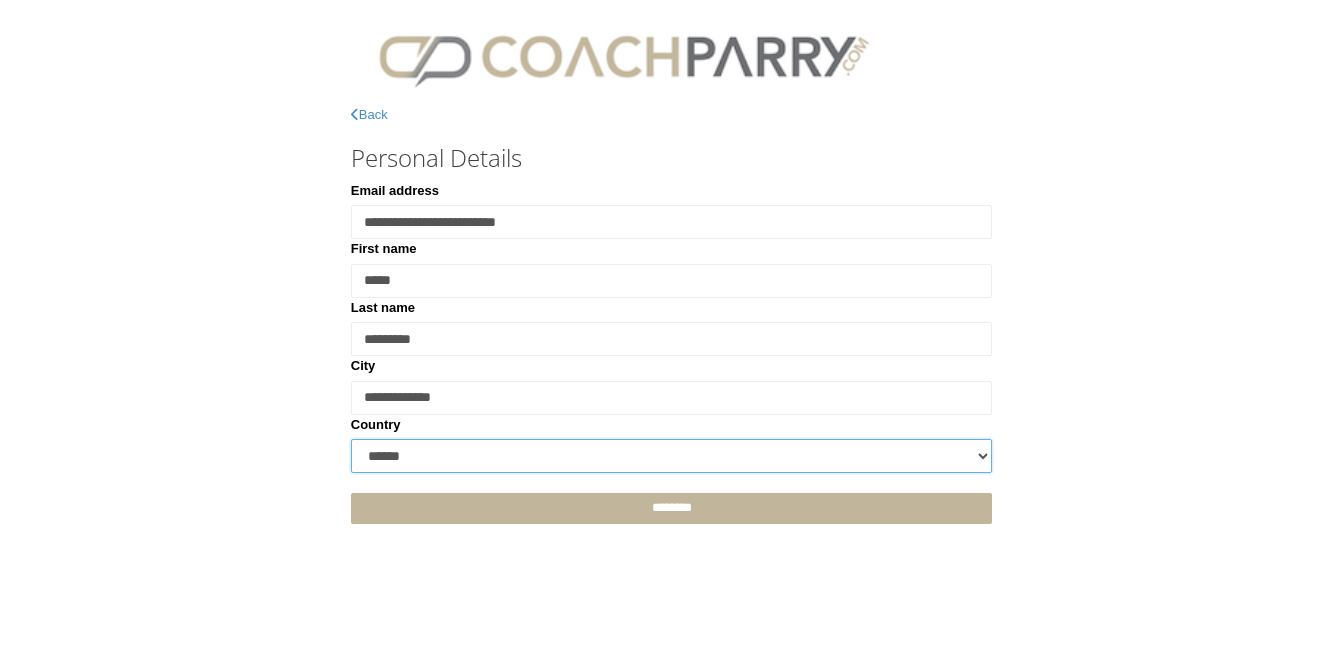select on "**********" 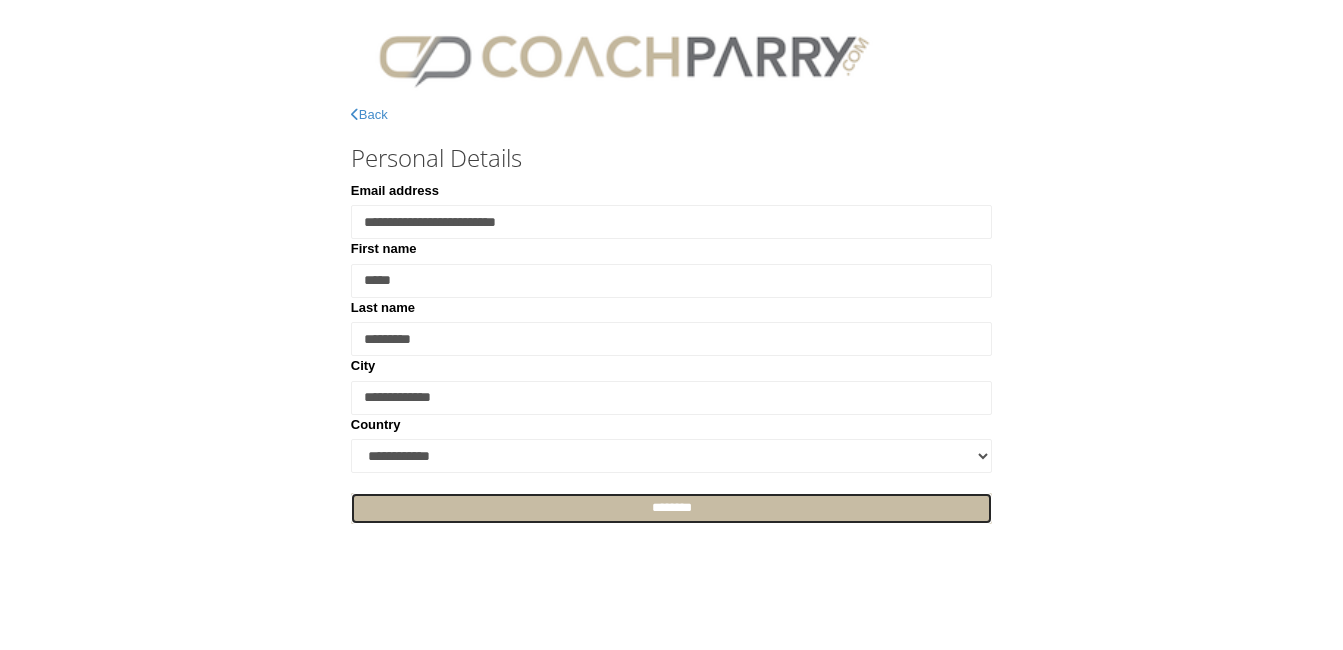 click on "********" at bounding box center (672, 508) 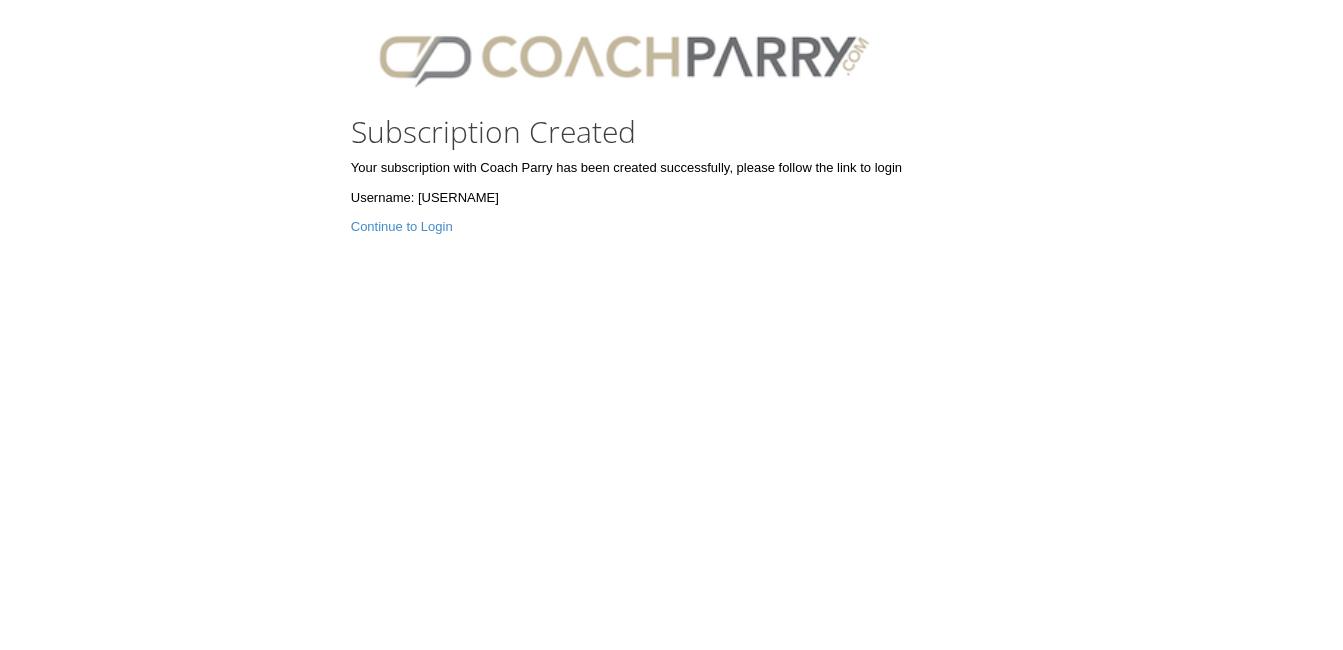 scroll, scrollTop: 0, scrollLeft: 0, axis: both 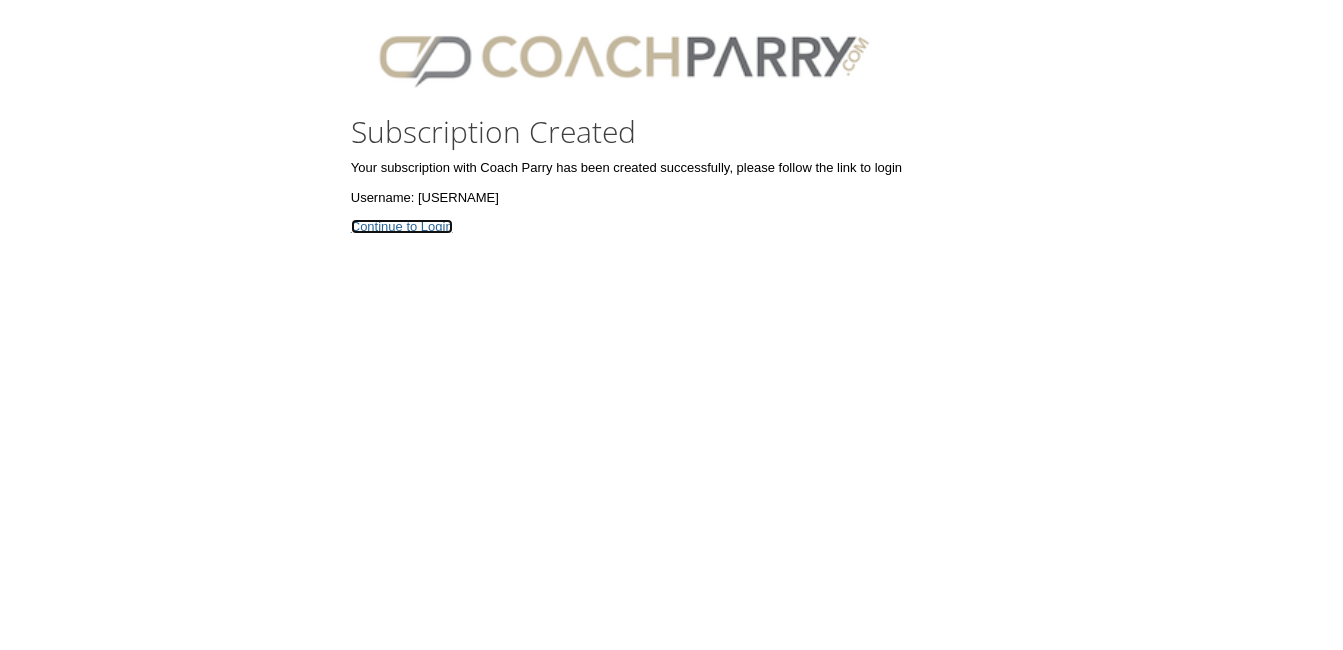 click on "Continue to Login" at bounding box center (402, 226) 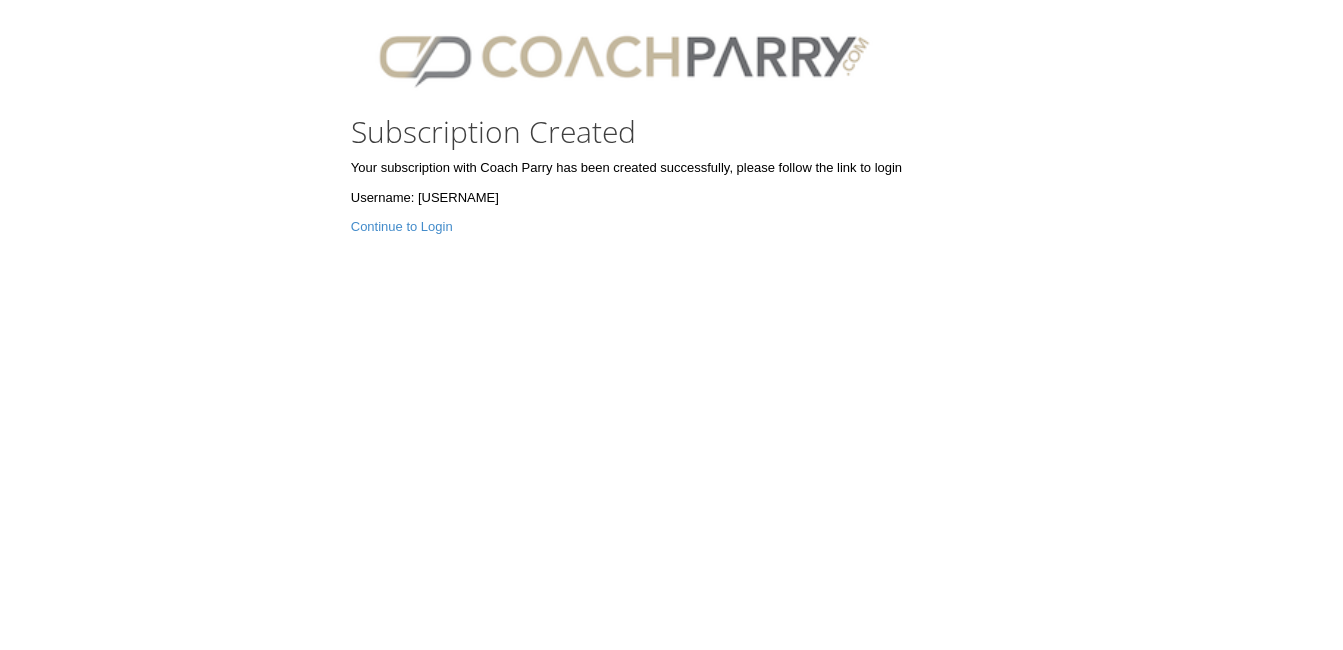 click on "Subscription Created
Your subscription with Coach Parry has been created successfully, please follow the link to login
Username: AllanForrester
Continue to Login" at bounding box center (672, 176) 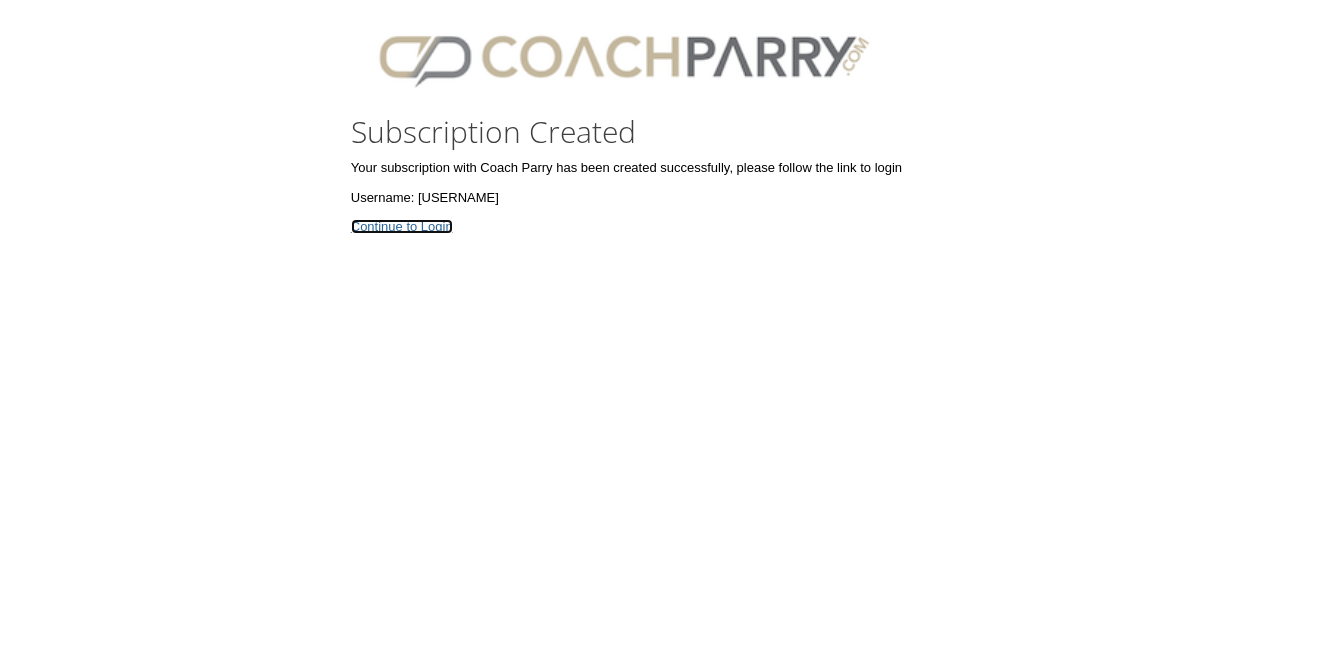 click on "Continue to Login" at bounding box center [402, 226] 